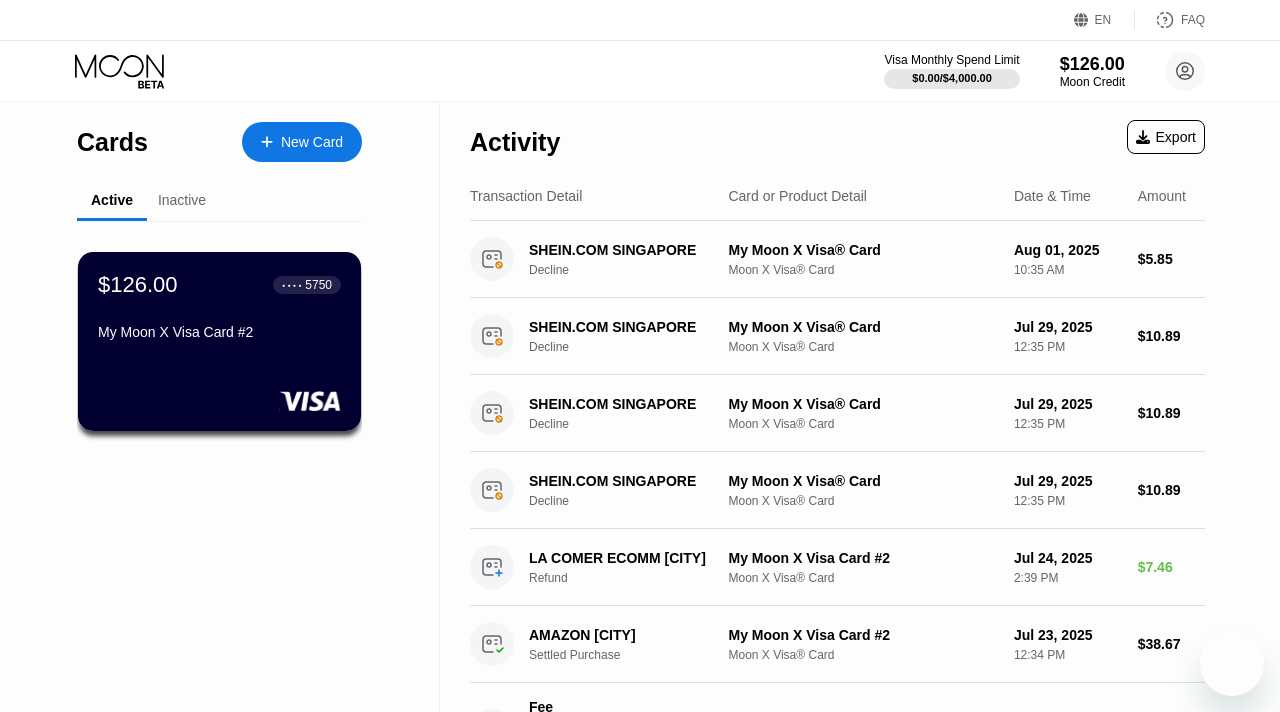 scroll, scrollTop: 0, scrollLeft: 0, axis: both 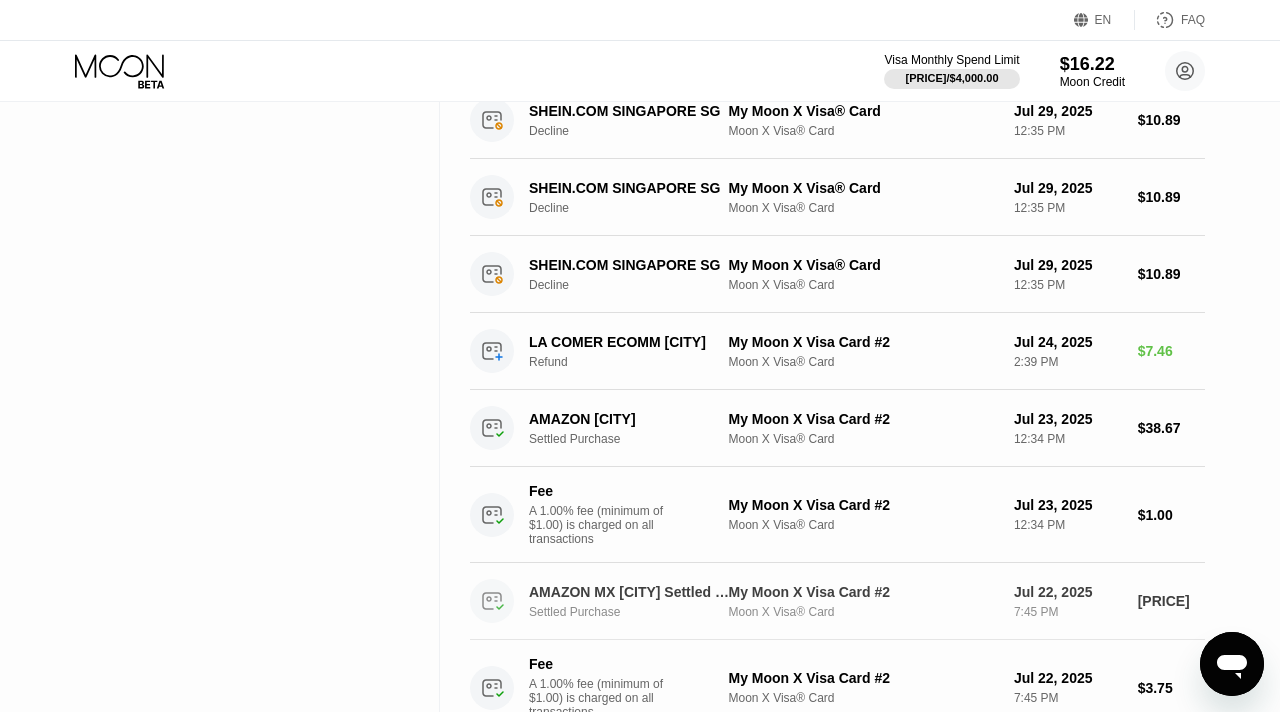 click on "$375.48" at bounding box center (1171, 601) 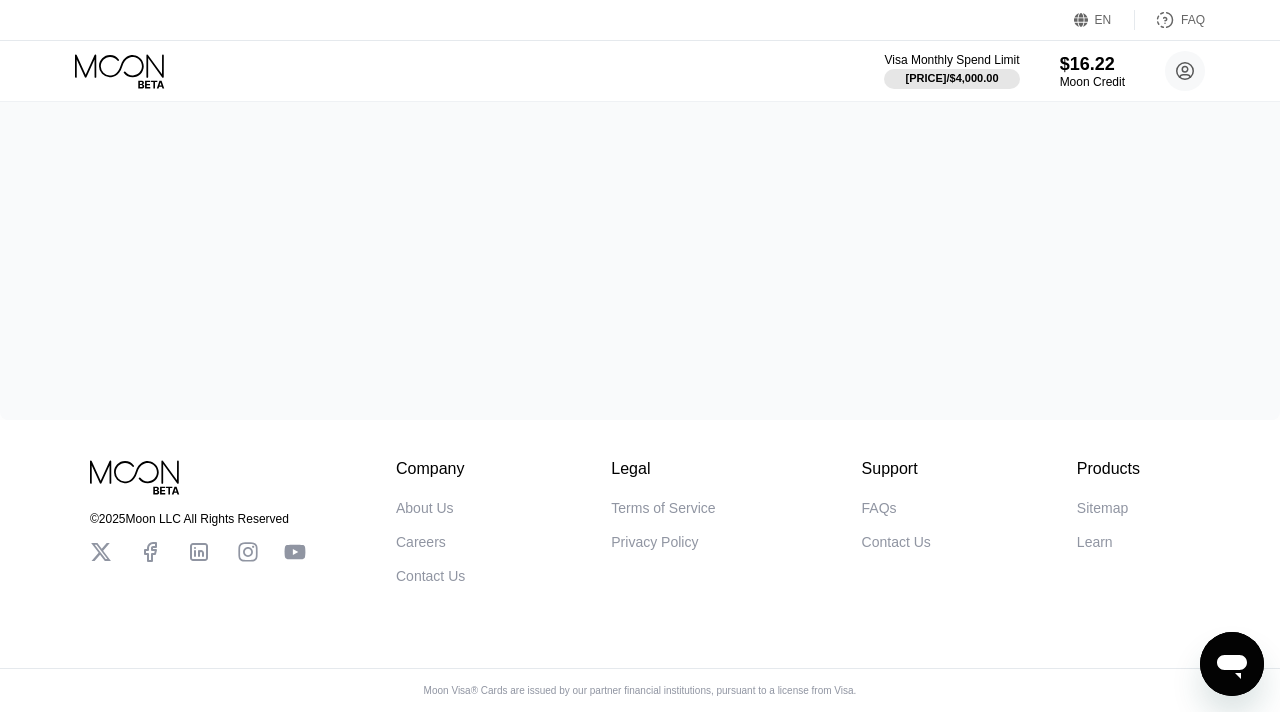 scroll, scrollTop: 0, scrollLeft: 0, axis: both 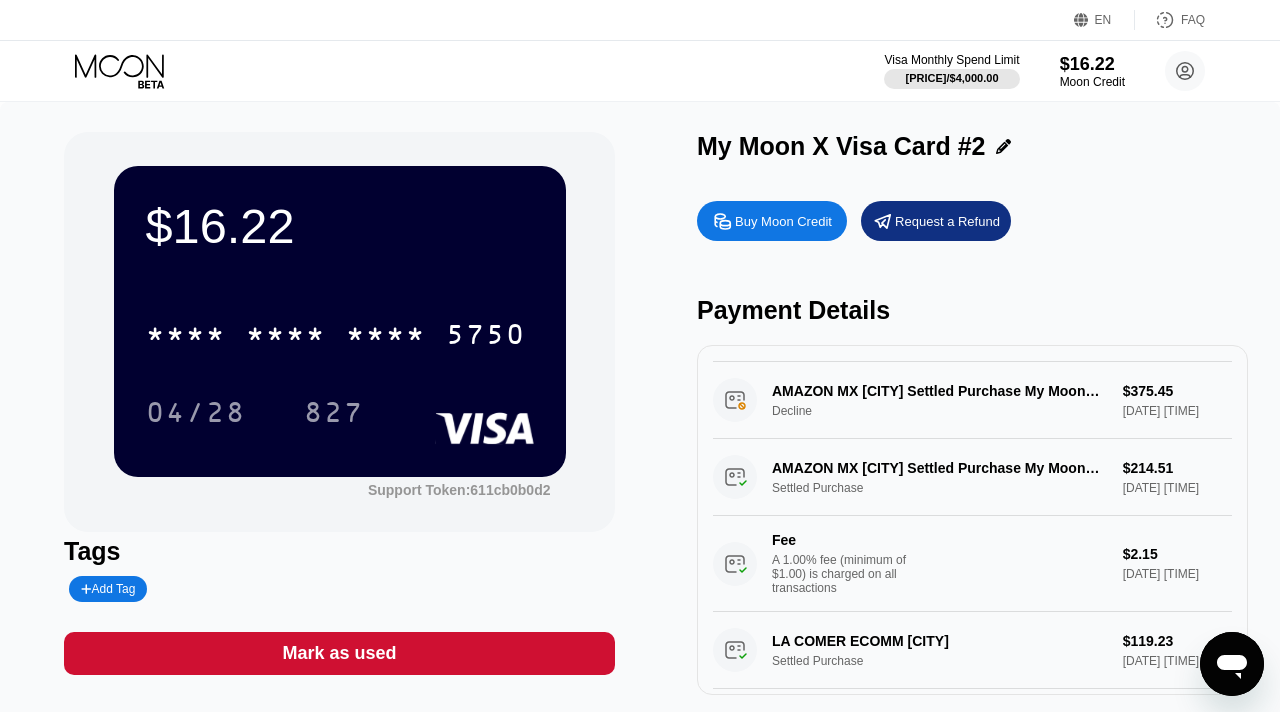 click 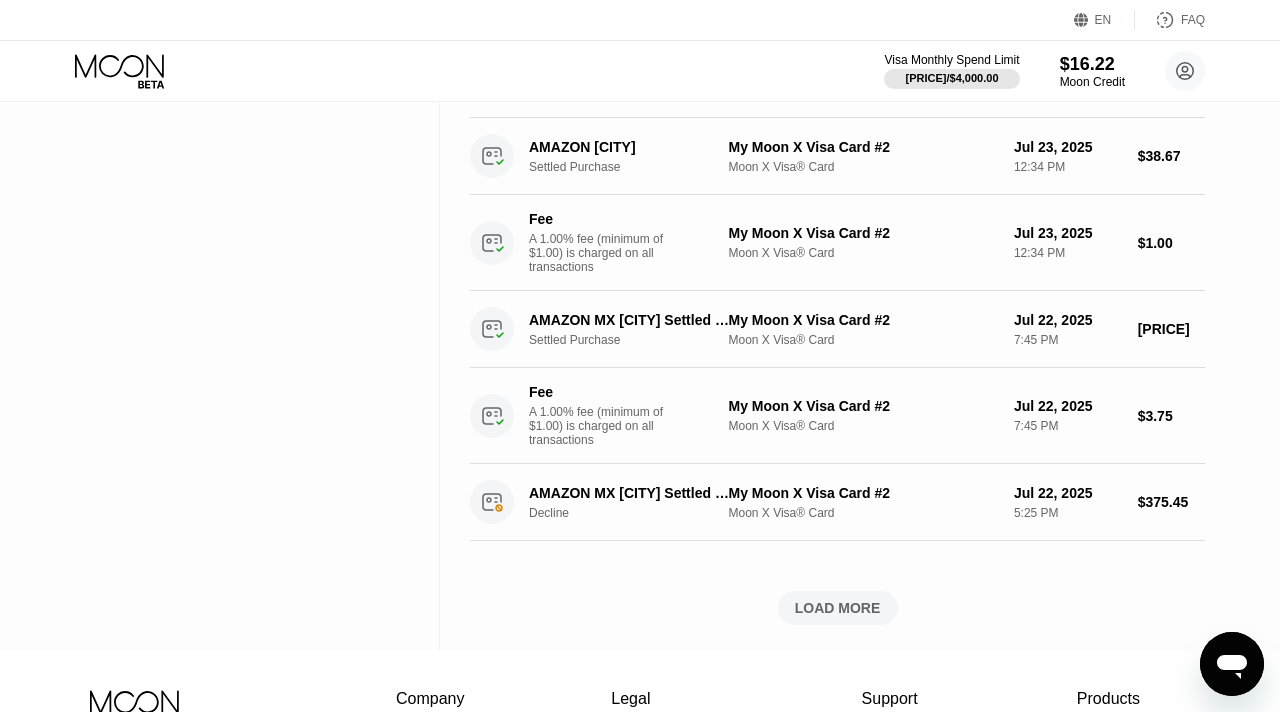 scroll, scrollTop: 1093, scrollLeft: 0, axis: vertical 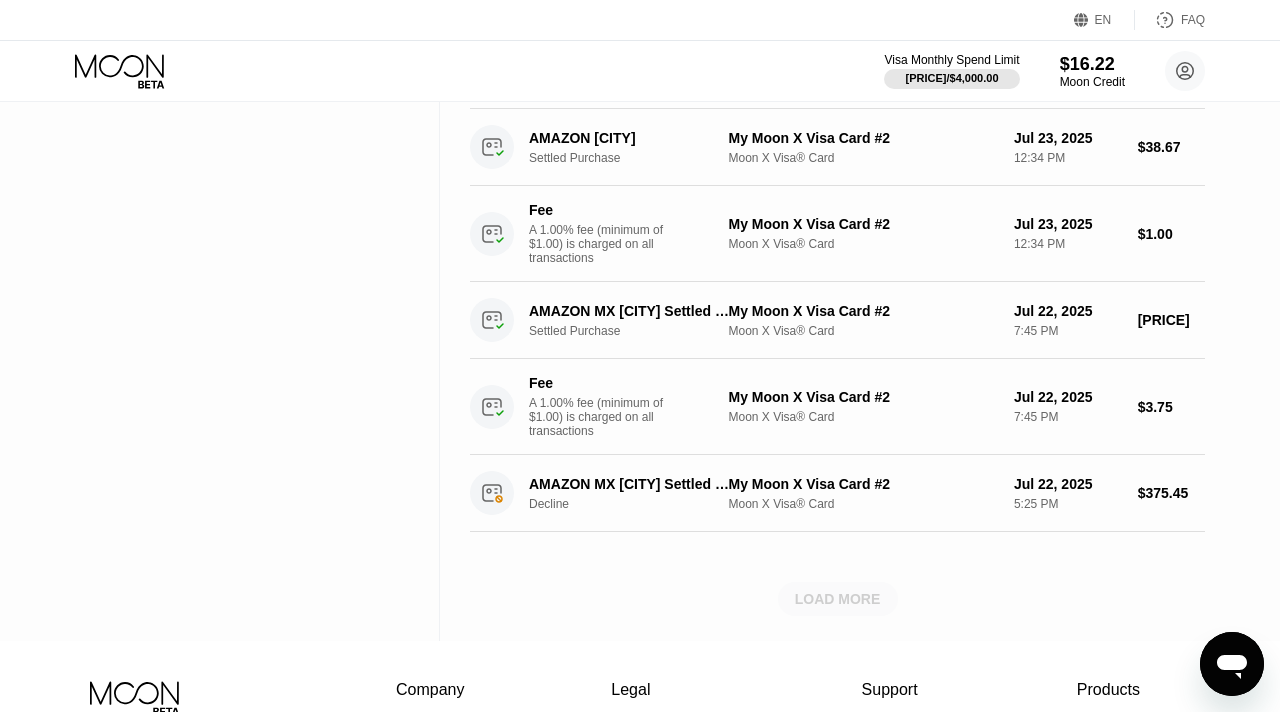click on "LOAD MORE" at bounding box center [838, 599] 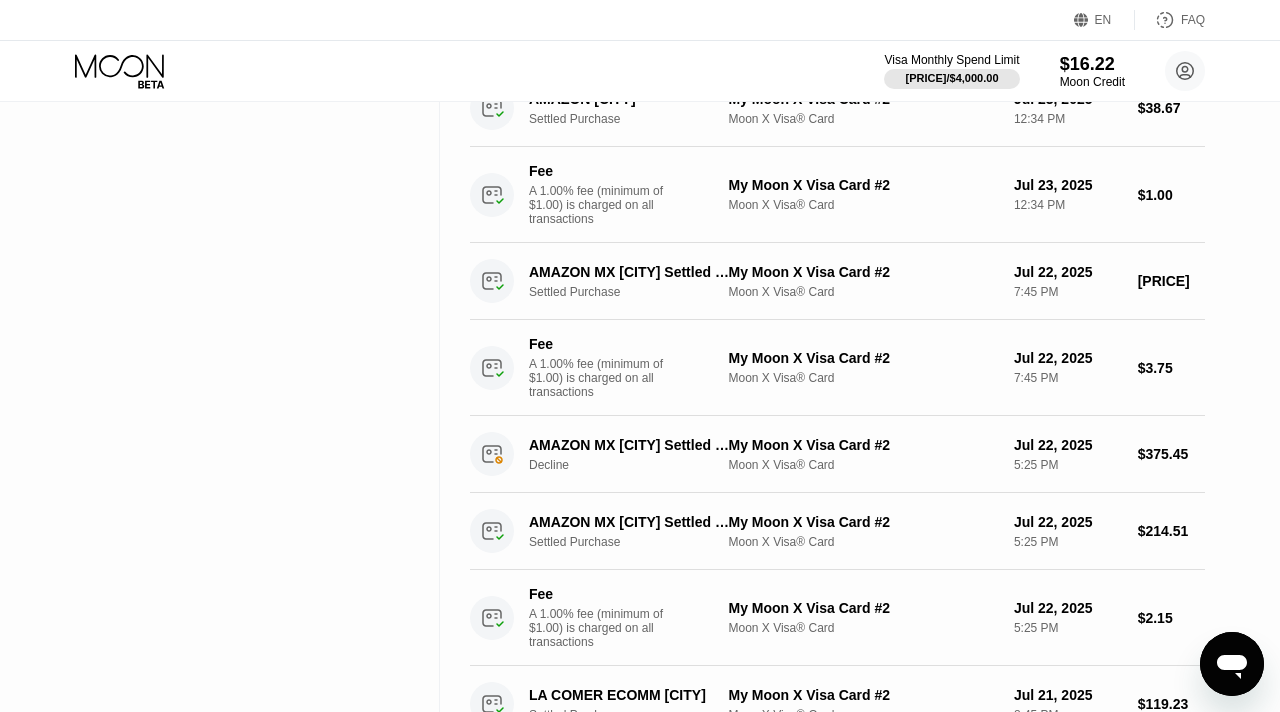 scroll, scrollTop: 1134, scrollLeft: 0, axis: vertical 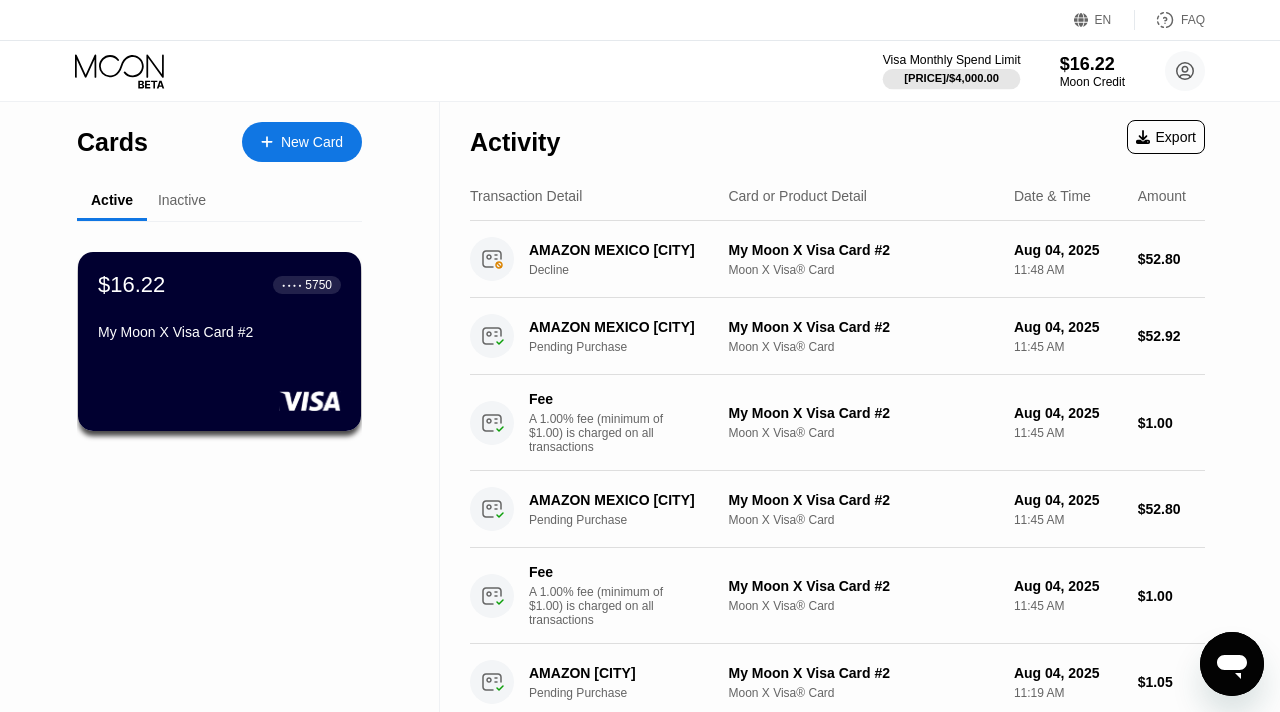 click on "$106.78 / $4,000.00" at bounding box center [952, 78] 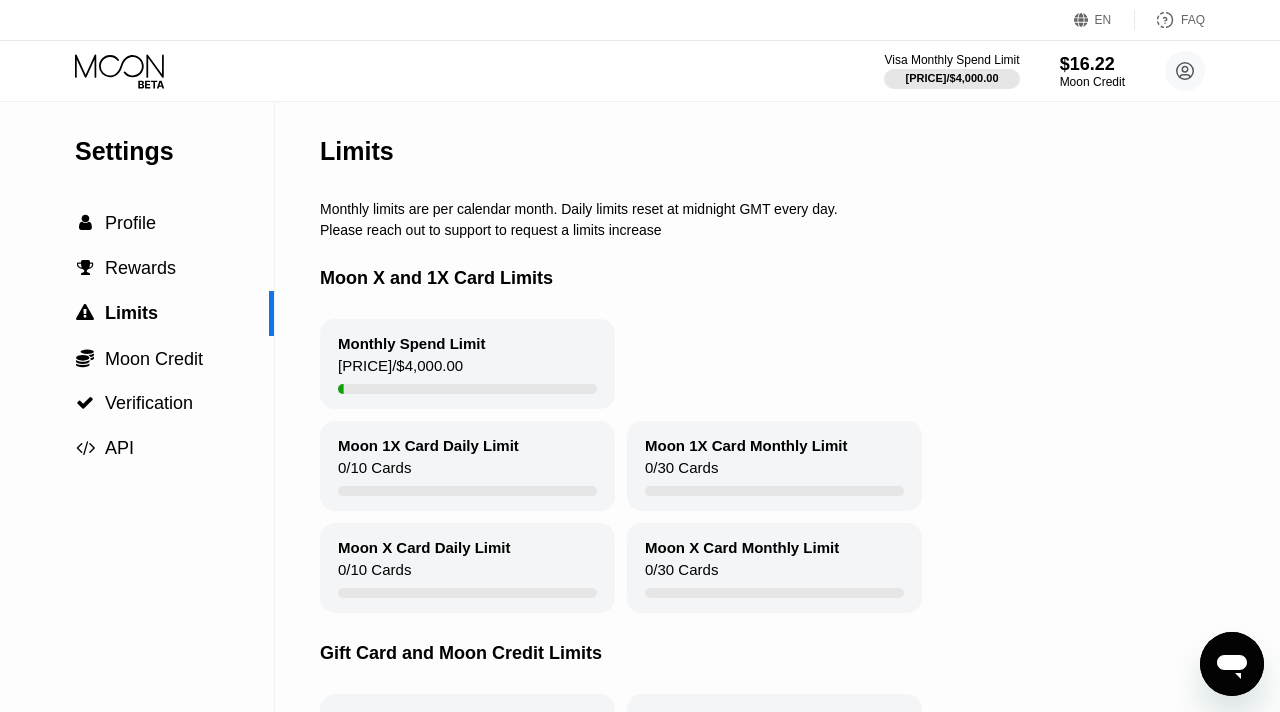 click on "Visa Monthly Spend Limit $106.78 / $4,000.00 $16.22 Moon Credit genmadrid@gmail.com  Home Settings Support Careers About Us Log out Privacy policy Terms" at bounding box center [640, 71] 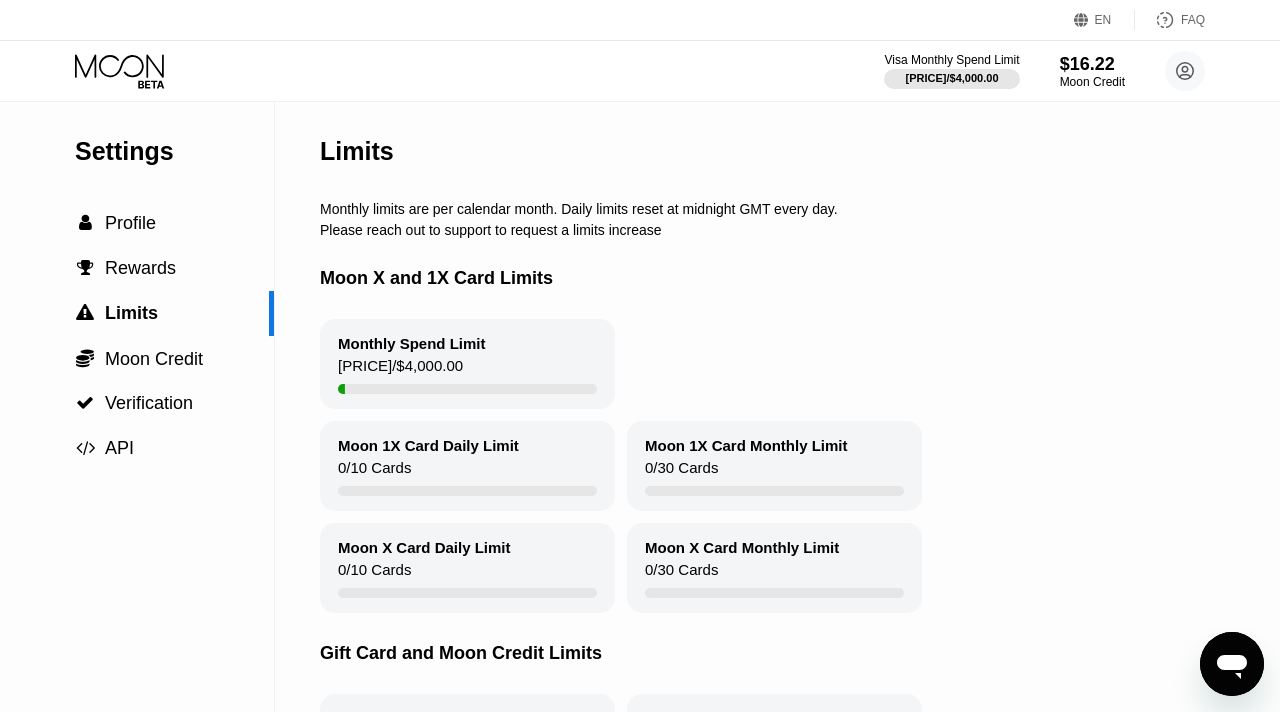 click on "Visa Monthly Spend Limit $106.78 / $4,000.00 $16.22 Moon Credit genmadrid@gmail.com  Home Settings Support Careers About Us Log out Privacy policy Terms" at bounding box center (640, 71) 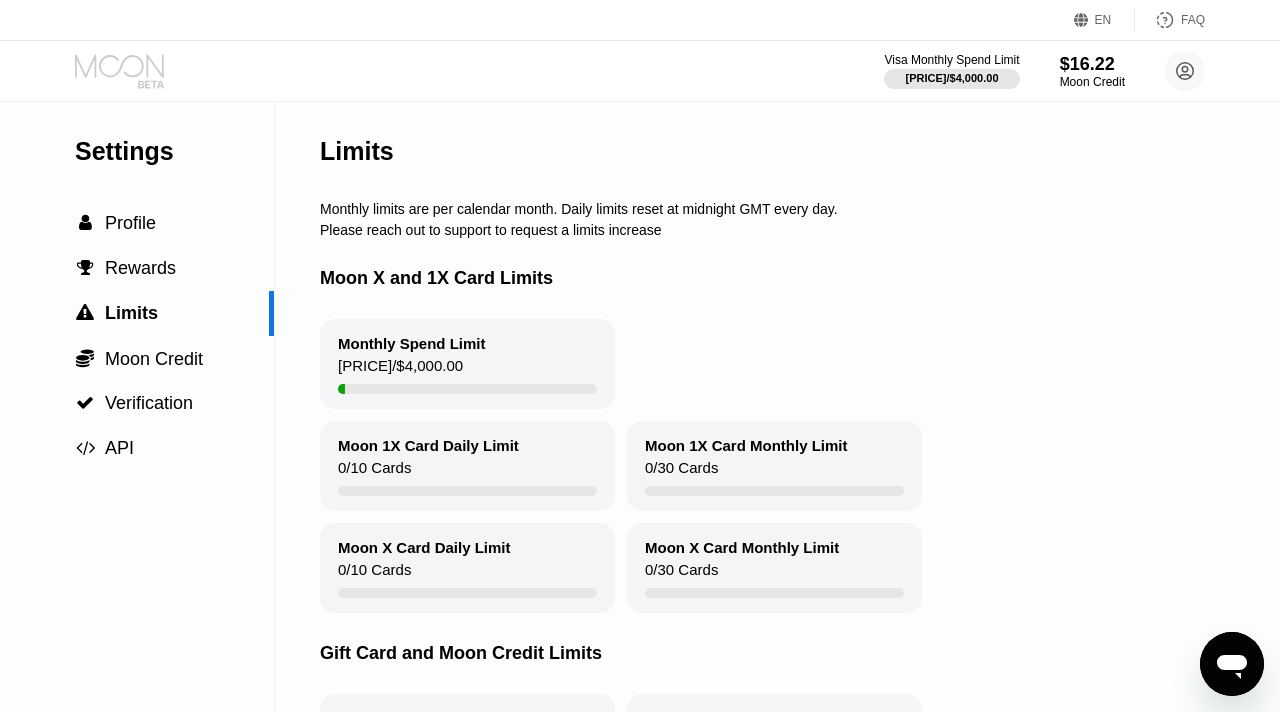 click 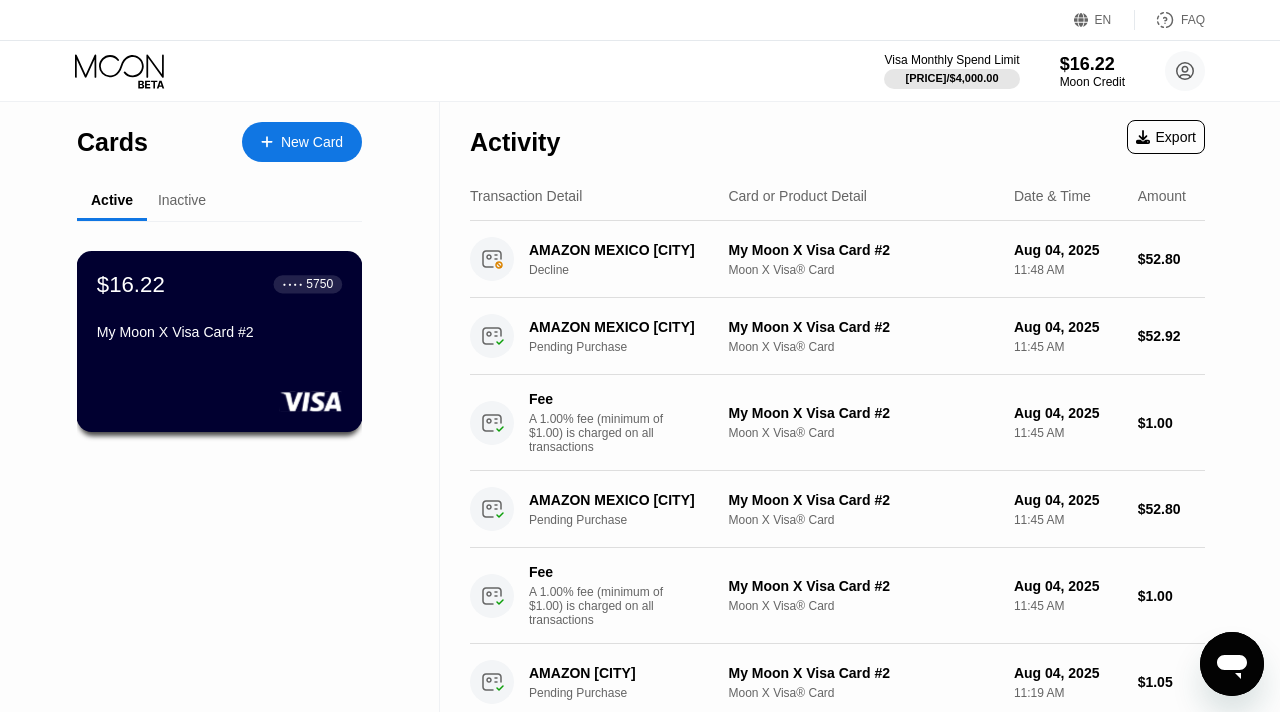 click on "$16.22 ● ● ● ● 5750 My Moon X Visa Card #2" at bounding box center (220, 341) 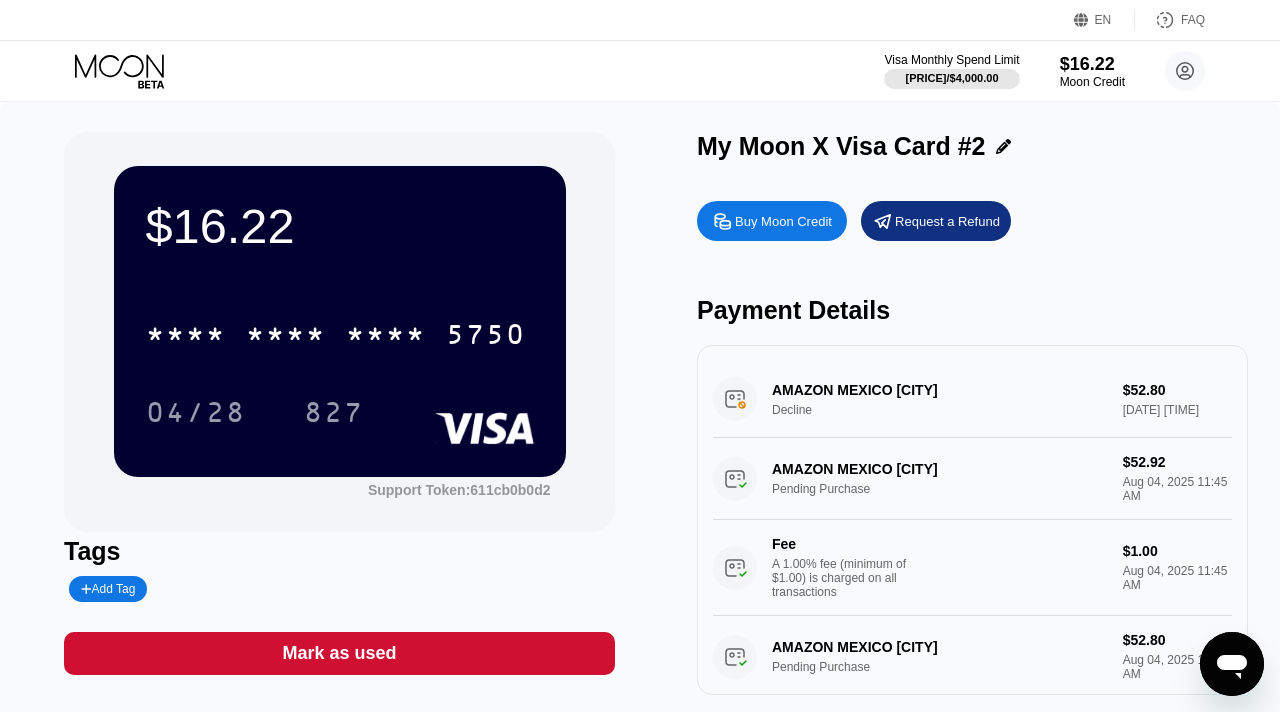 click on "Buy Moon Credit" at bounding box center [783, 221] 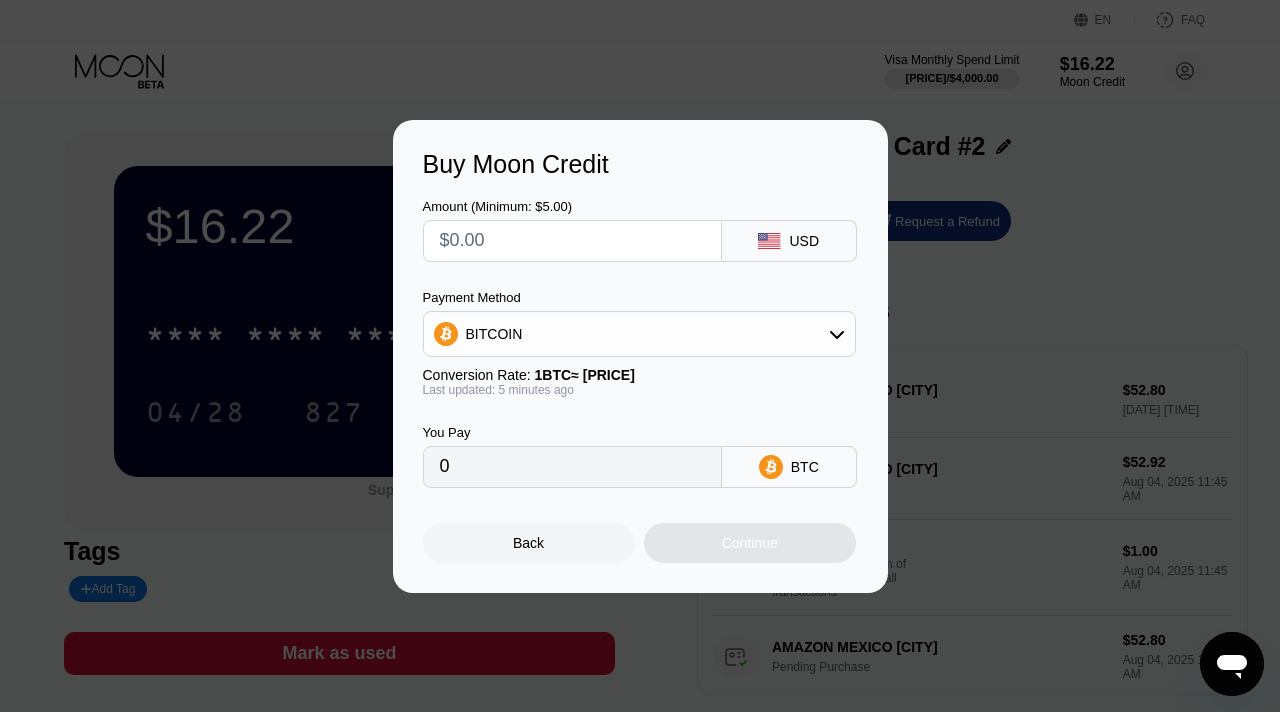 click at bounding box center (572, 241) 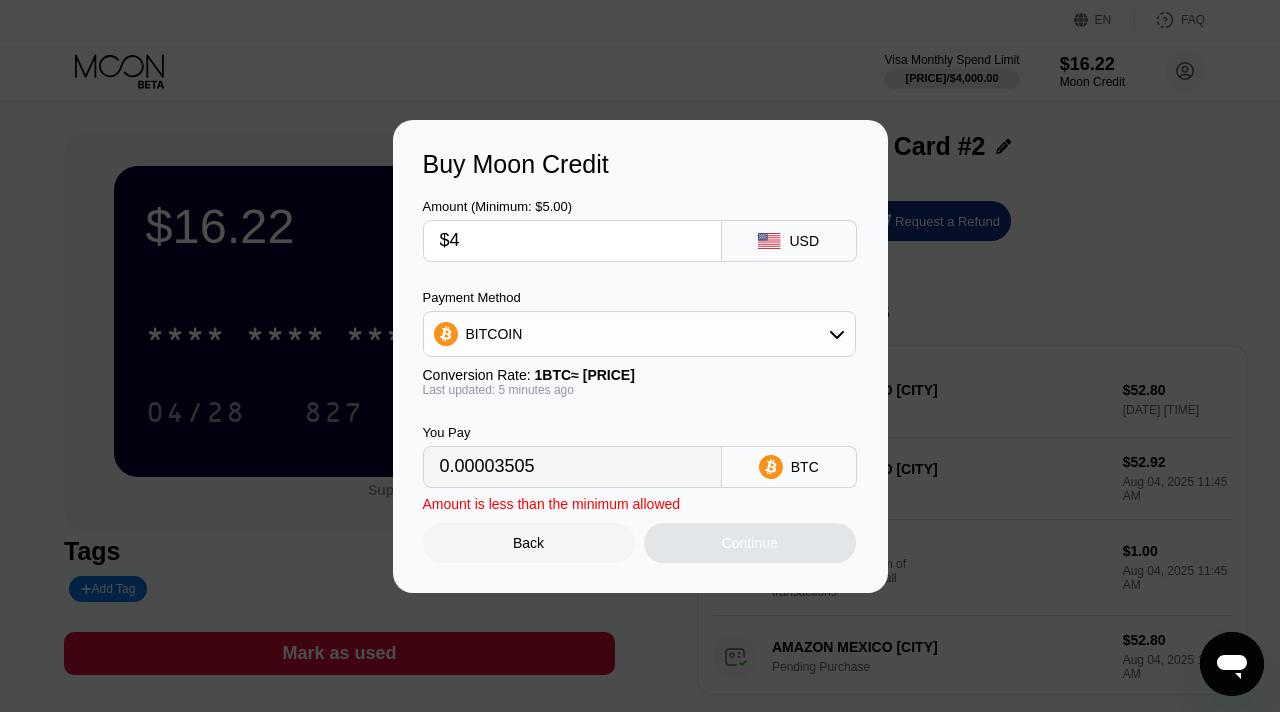 type on "0.00003505" 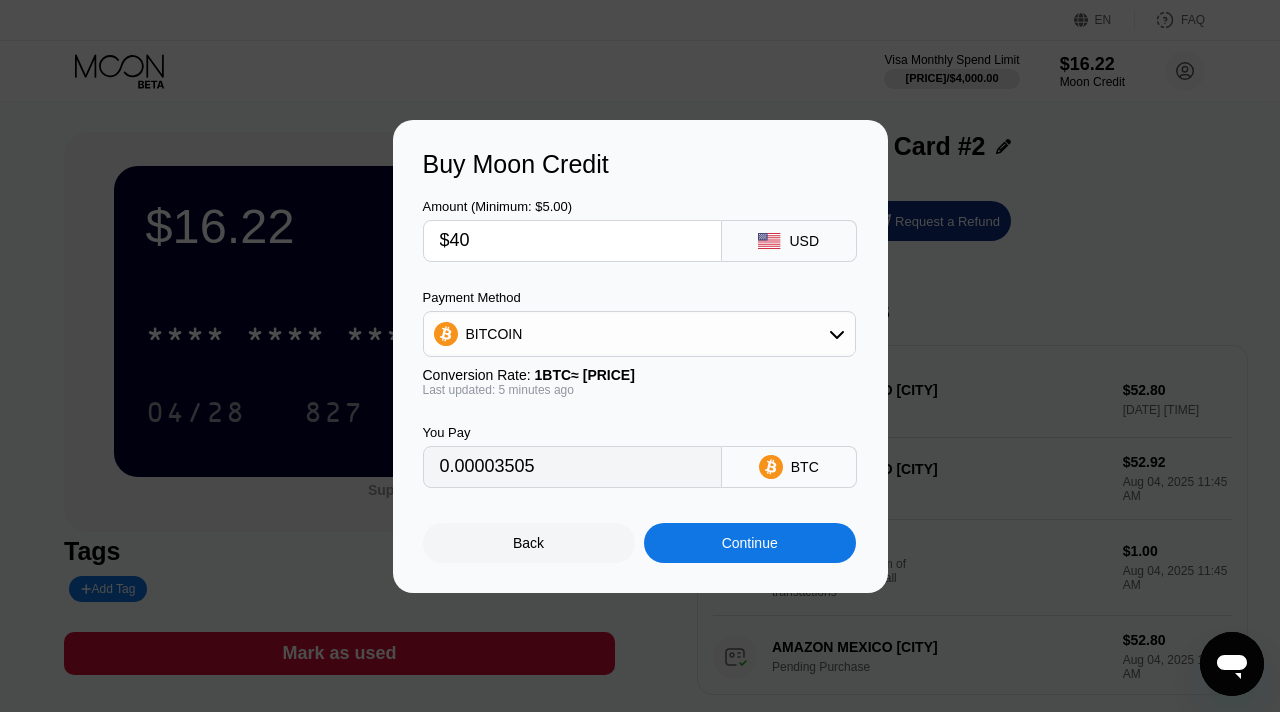 type on "0.00035041" 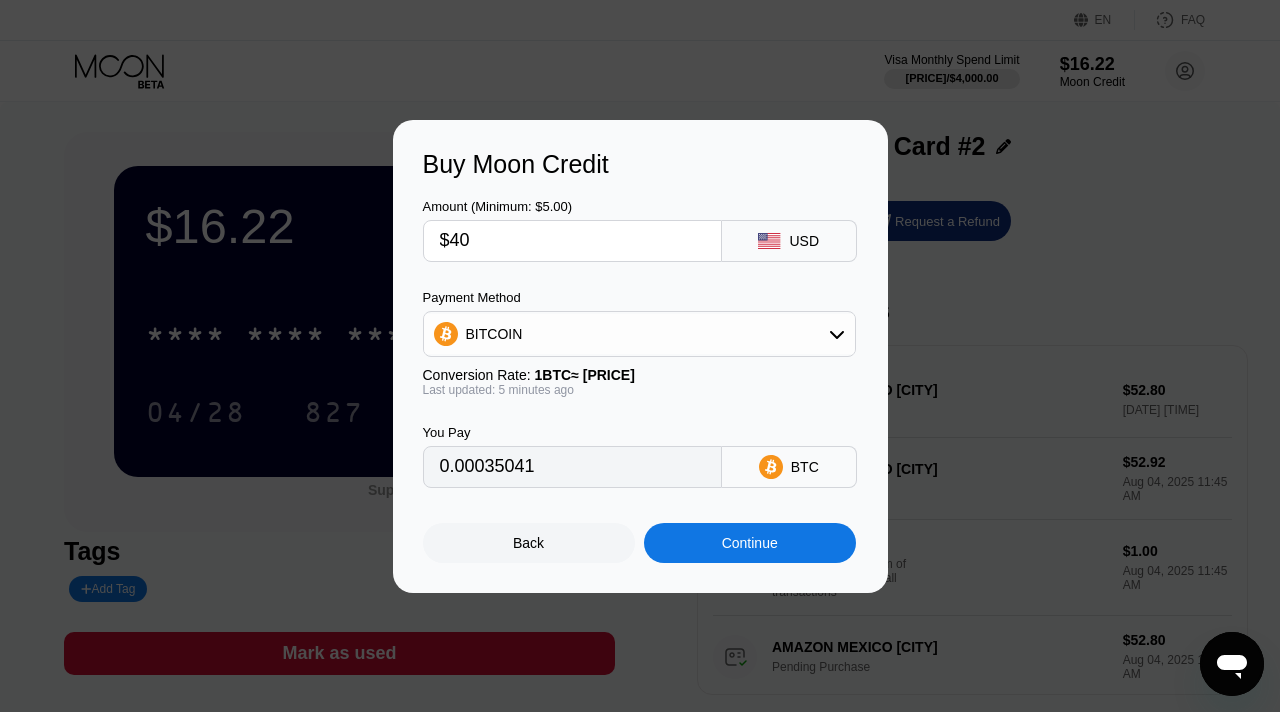 type on "$400" 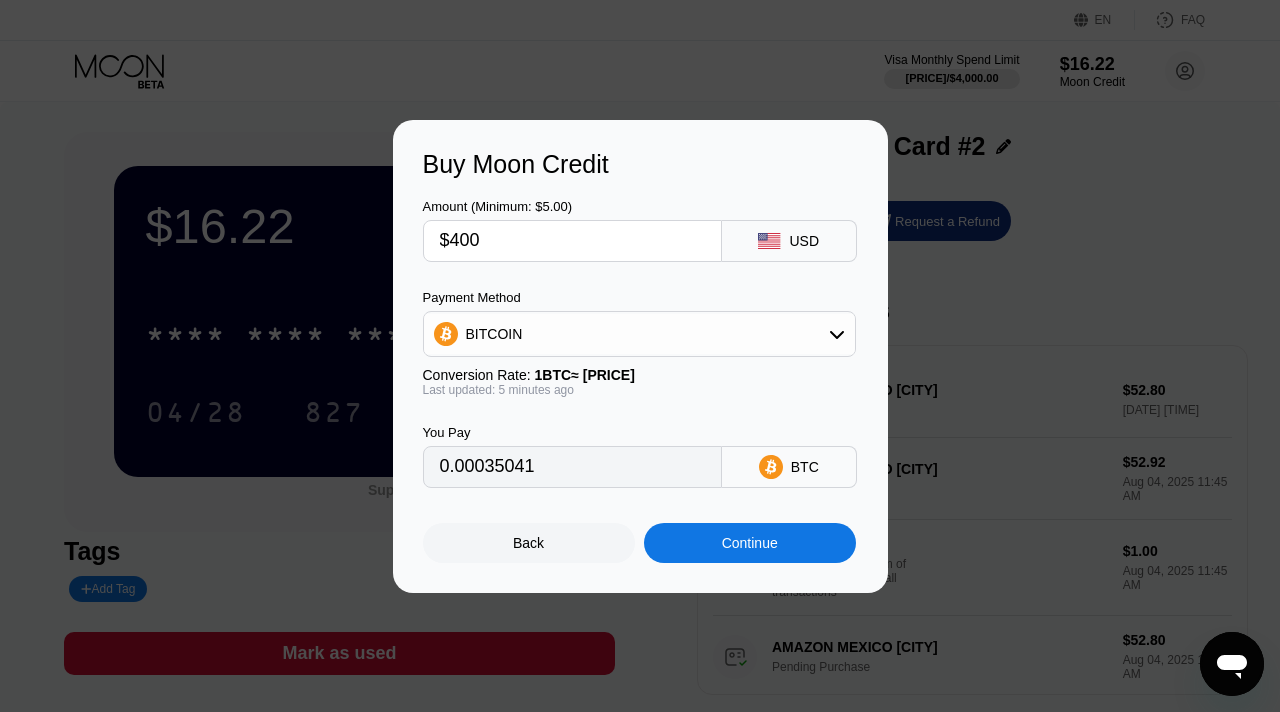 type on "0.00350407" 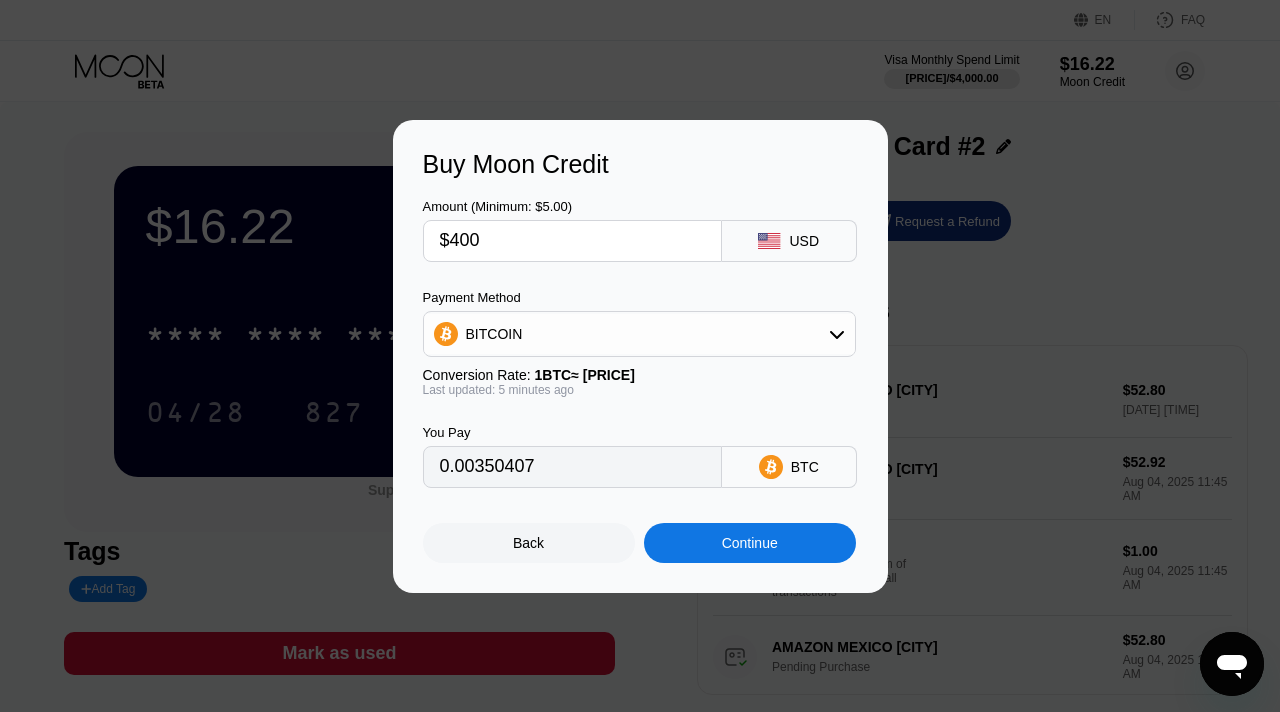 type on "$400" 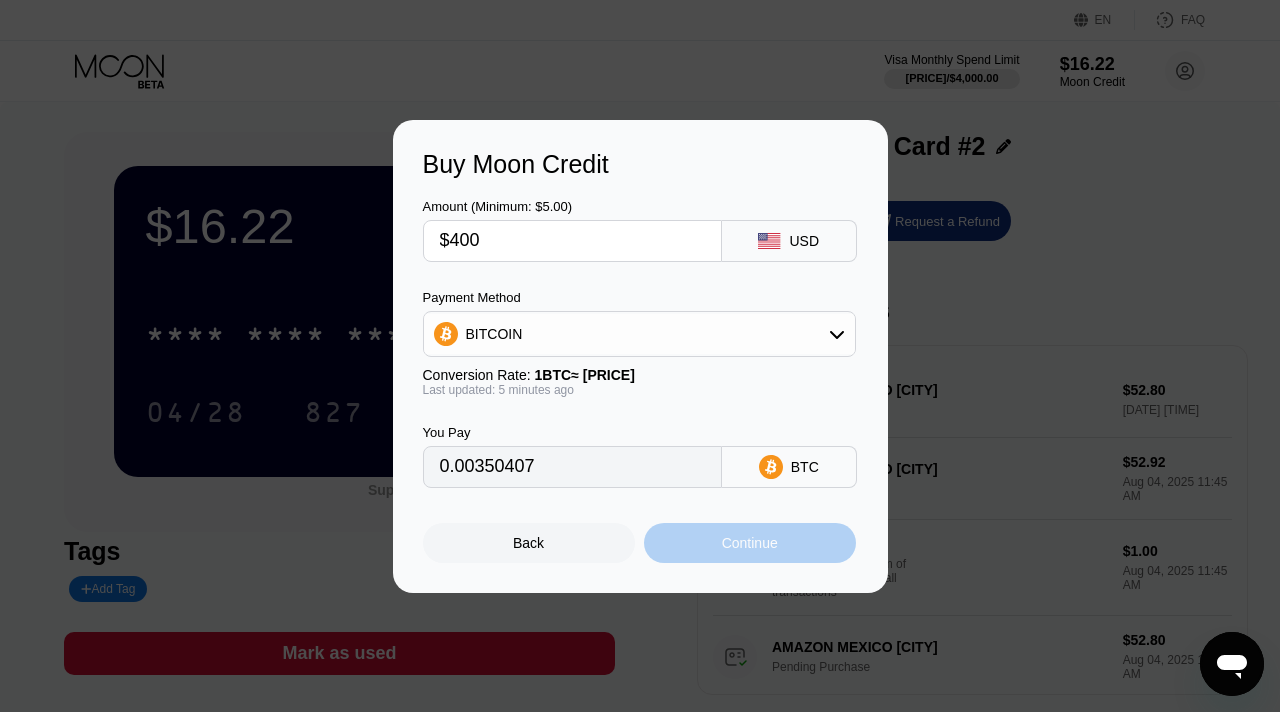 click on "Continue" at bounding box center [750, 543] 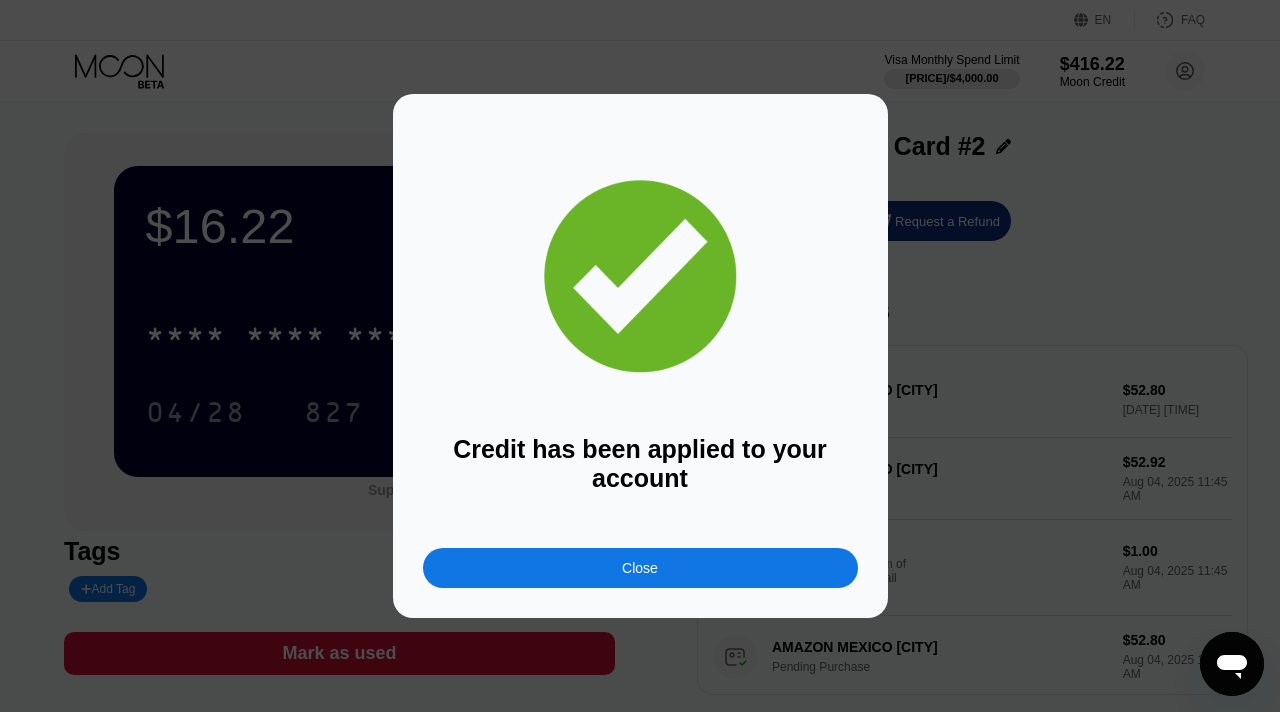 click on "Close" at bounding box center [640, 568] 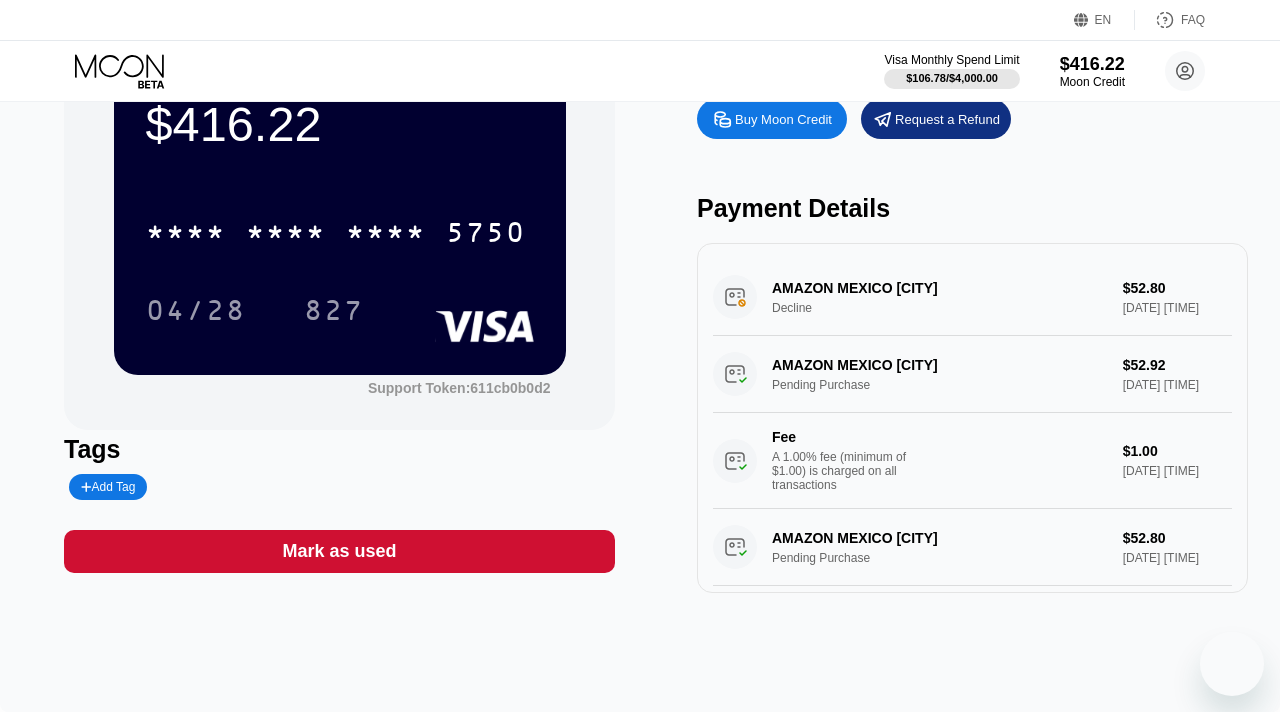 scroll, scrollTop: 0, scrollLeft: 0, axis: both 